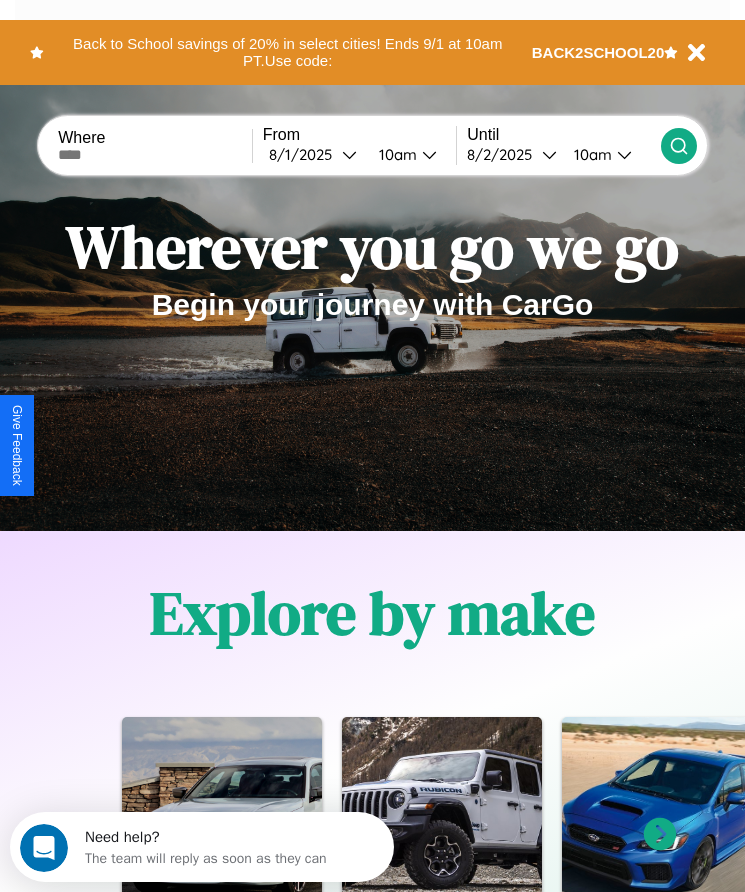 scroll, scrollTop: 0, scrollLeft: 0, axis: both 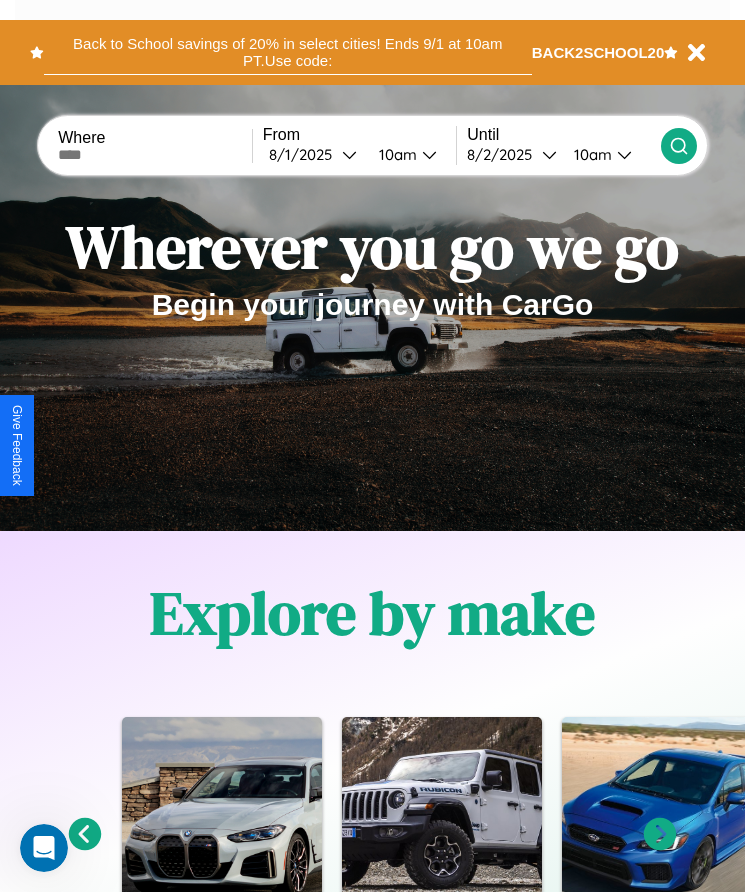 click on "Back to School savings of 20% in select cities! Ends 9/1 at 10am PT.  Use code:" at bounding box center (288, 52) 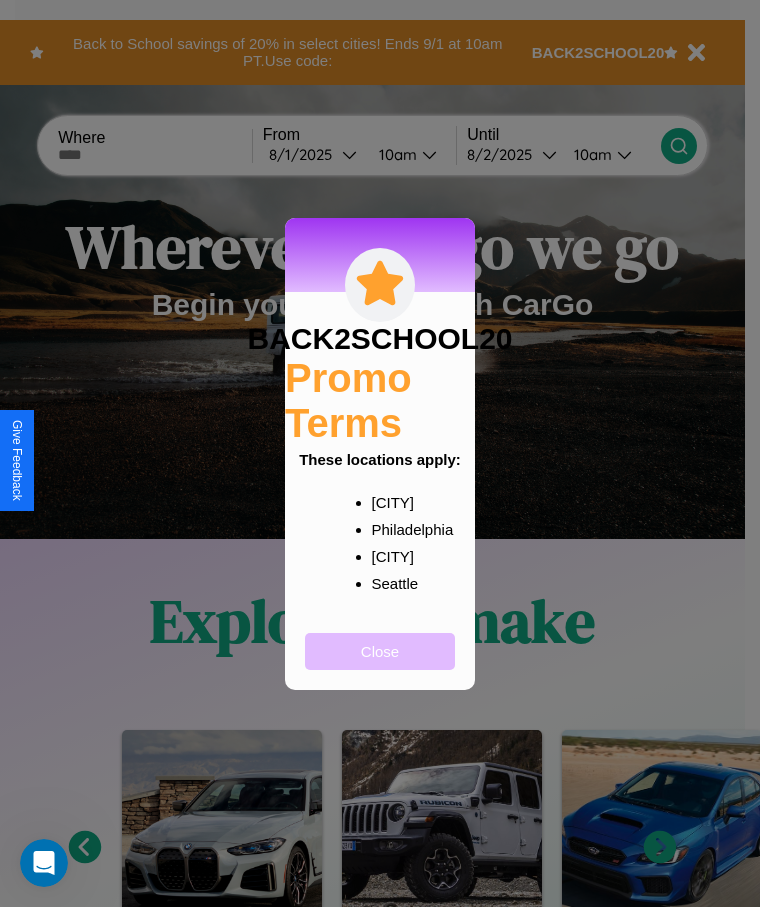 click on "Close" at bounding box center [380, 651] 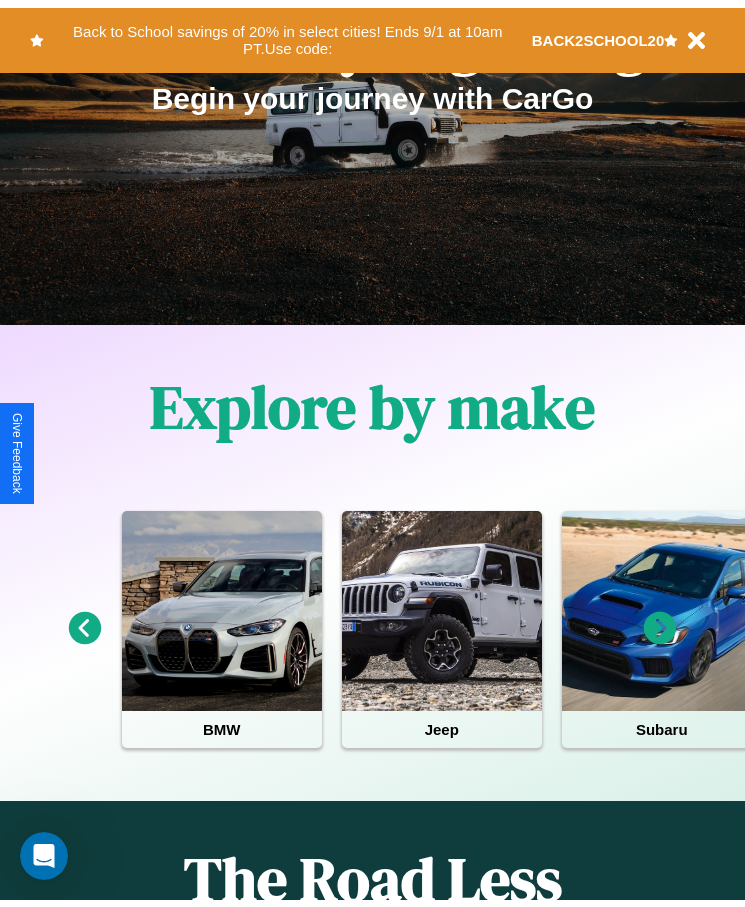 scroll, scrollTop: 0, scrollLeft: 0, axis: both 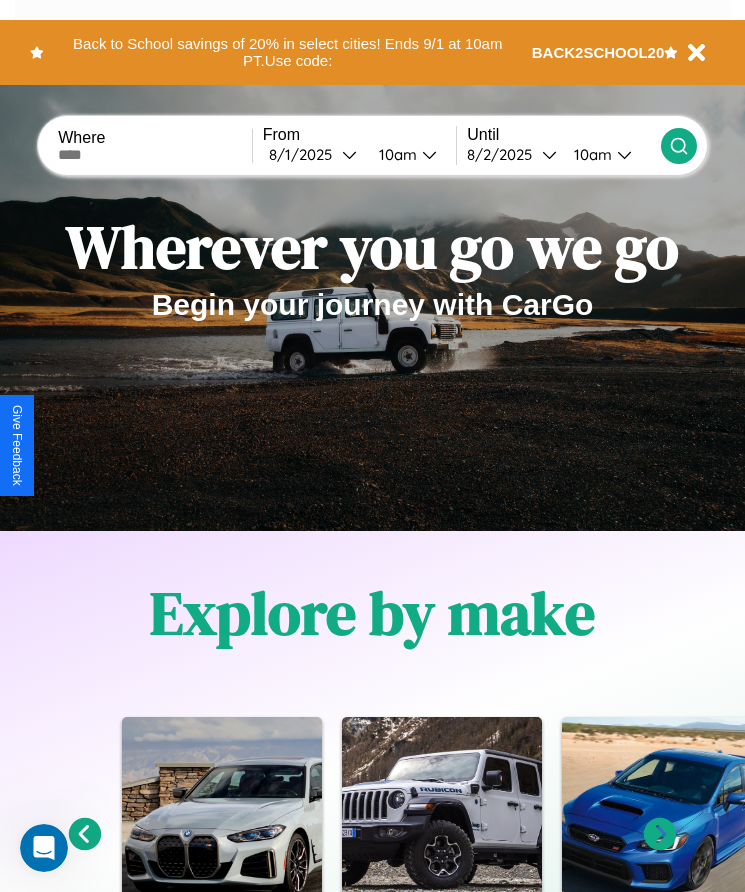 click at bounding box center (155, 155) 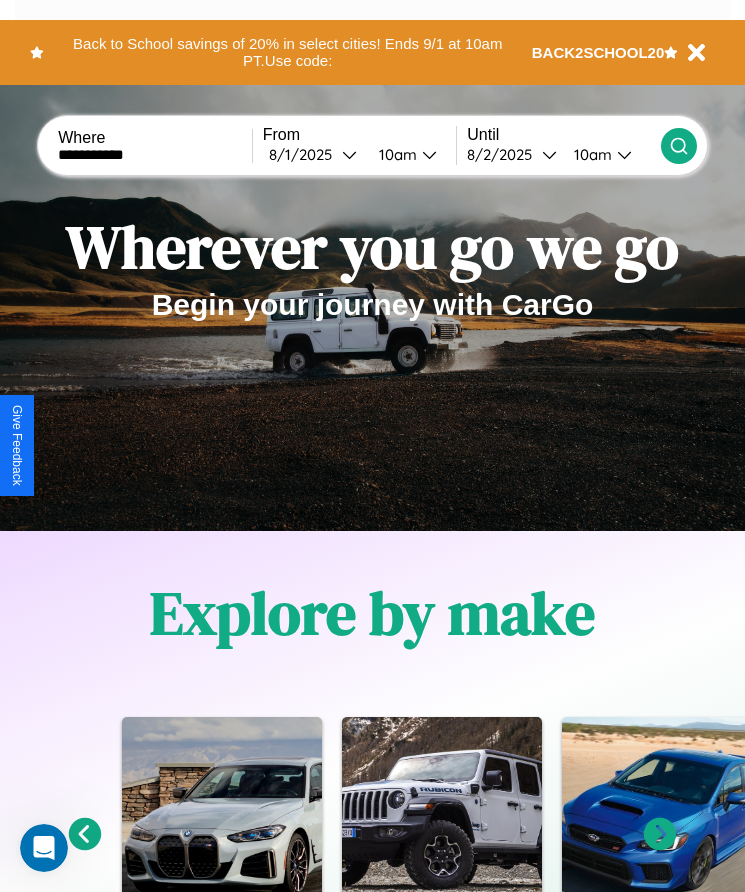 type on "**********" 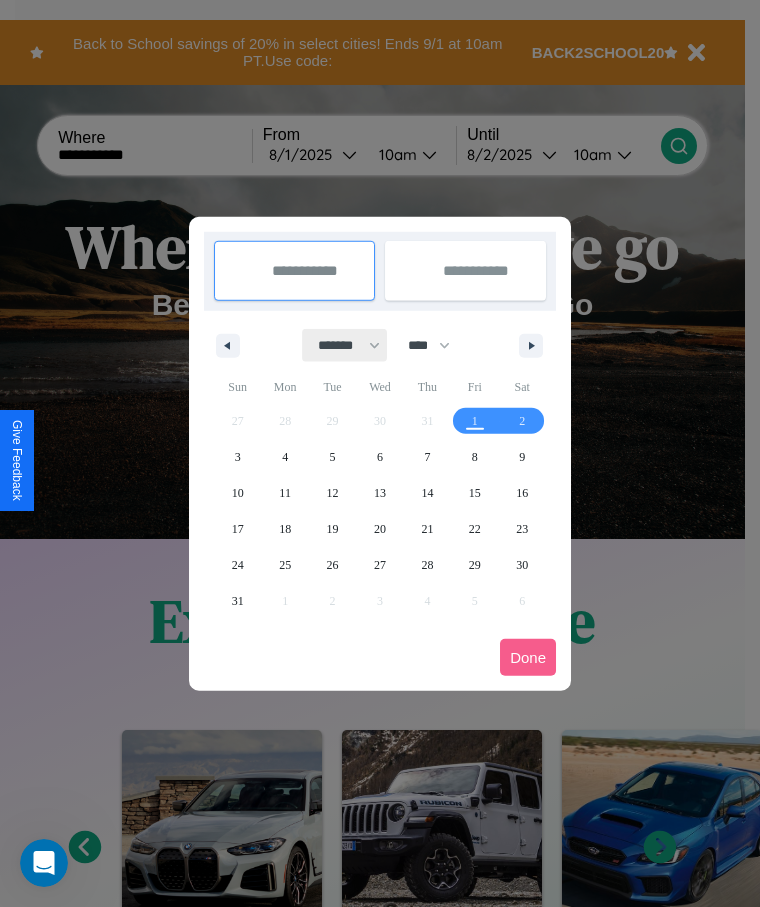 click on "******* ******** ***** ***** *** **** **** ****** ********* ******* ******** ********" at bounding box center (345, 345) 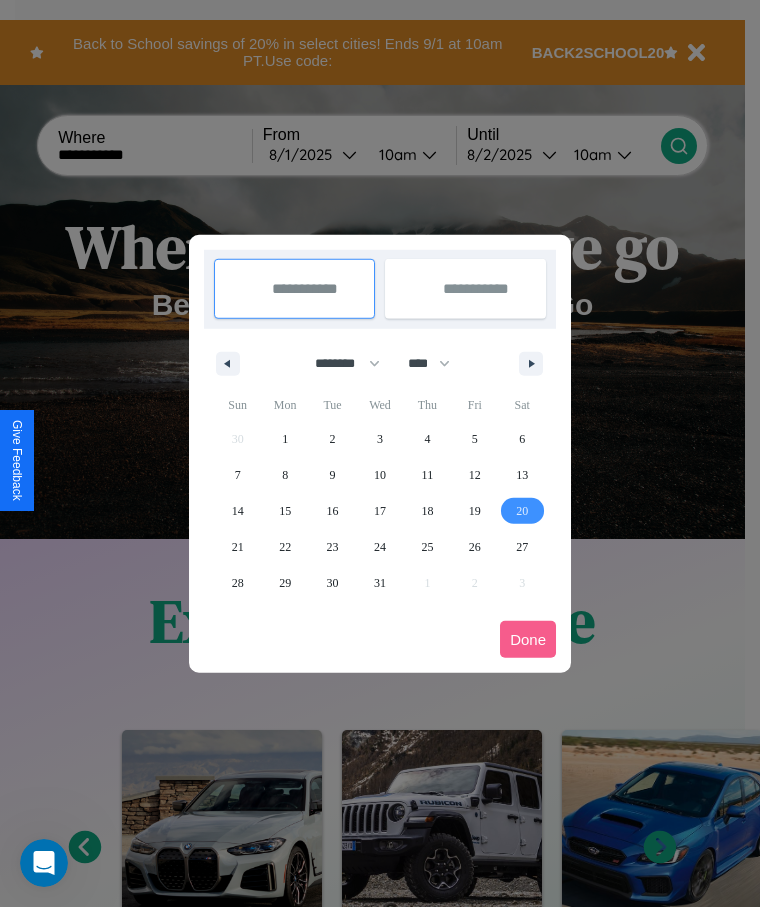 click on "20" at bounding box center [522, 511] 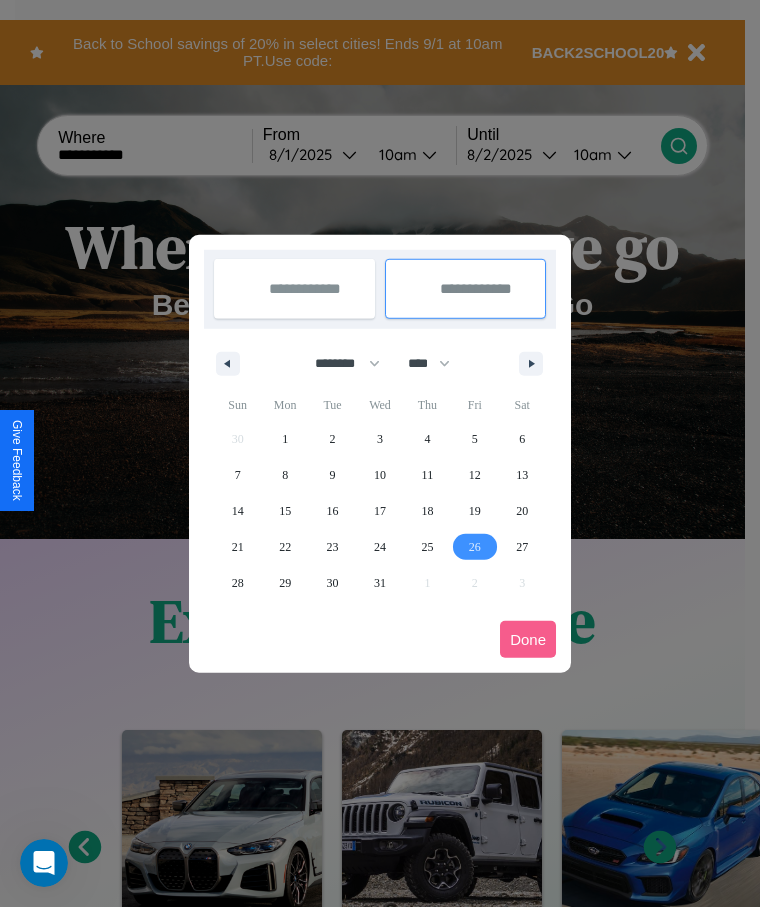 click on "26" at bounding box center [475, 547] 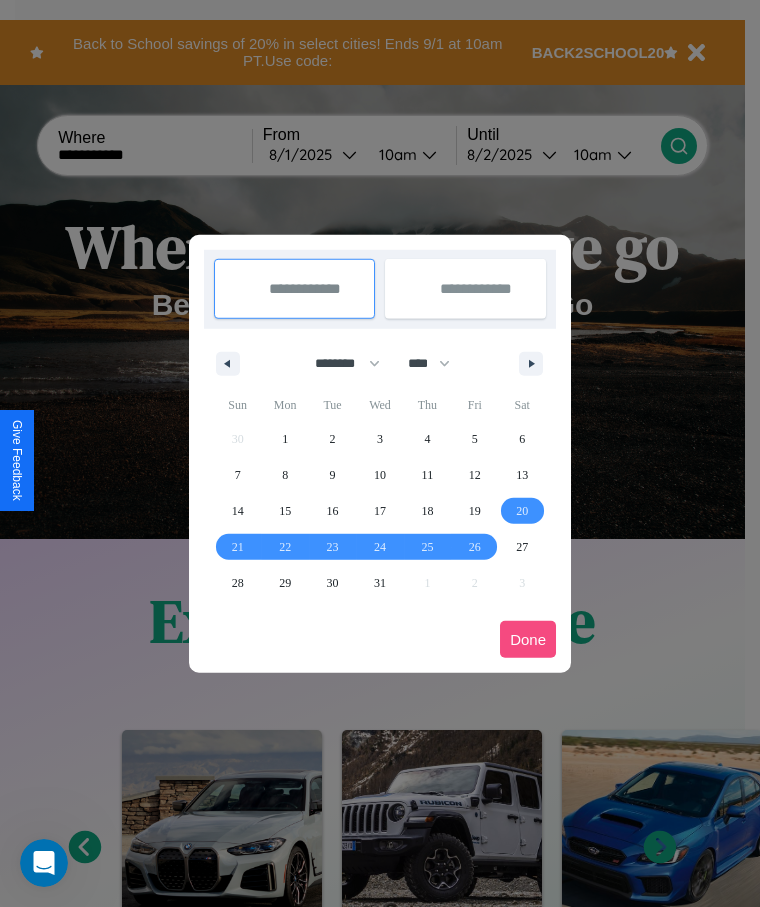 click on "Done" at bounding box center [528, 639] 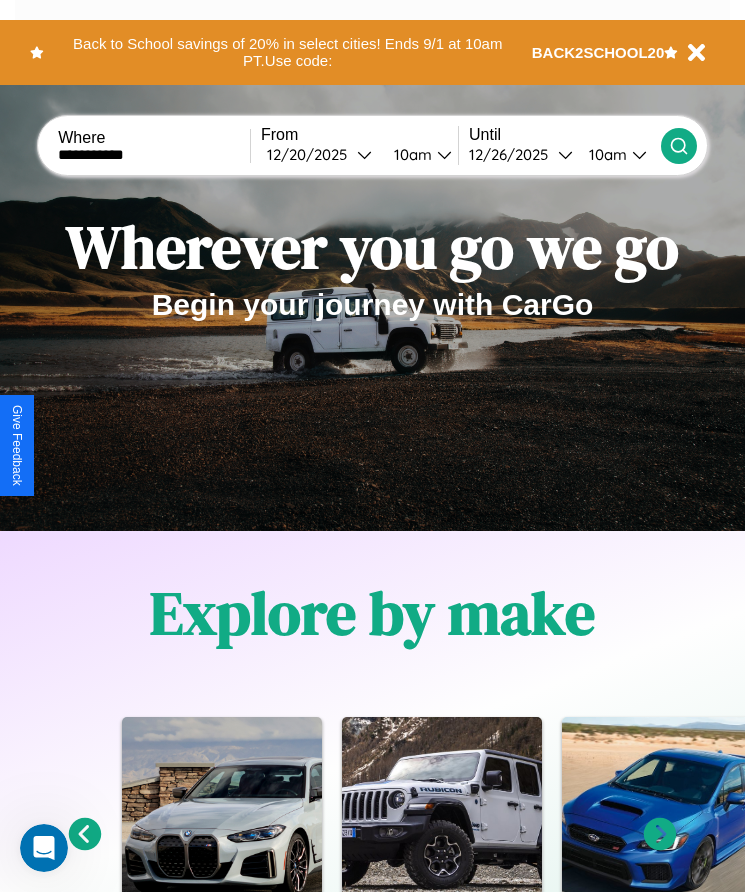 click 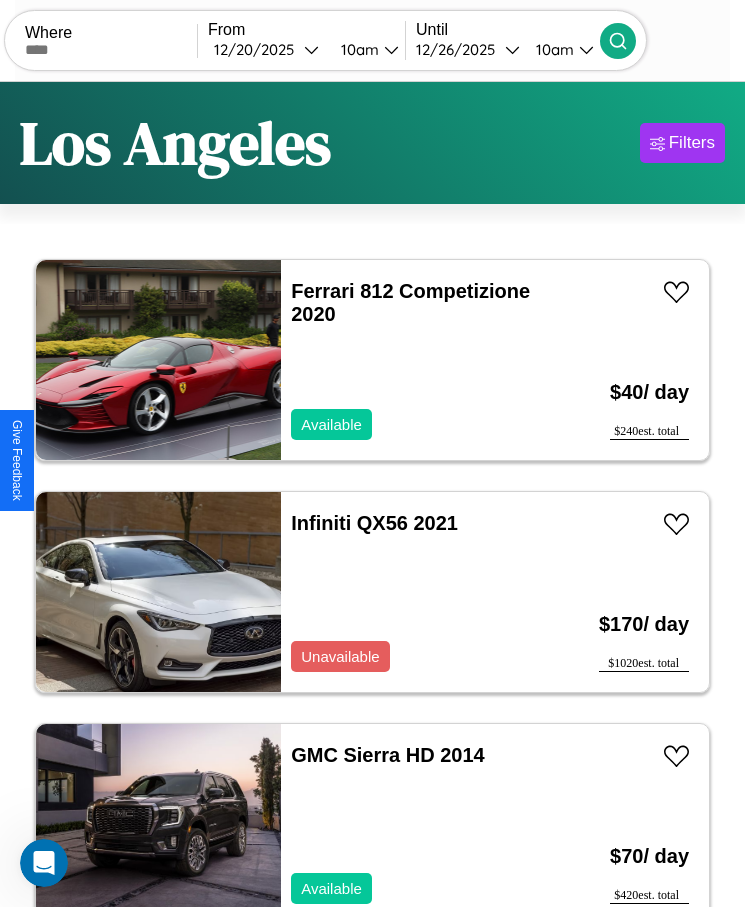 scroll, scrollTop: 50, scrollLeft: 0, axis: vertical 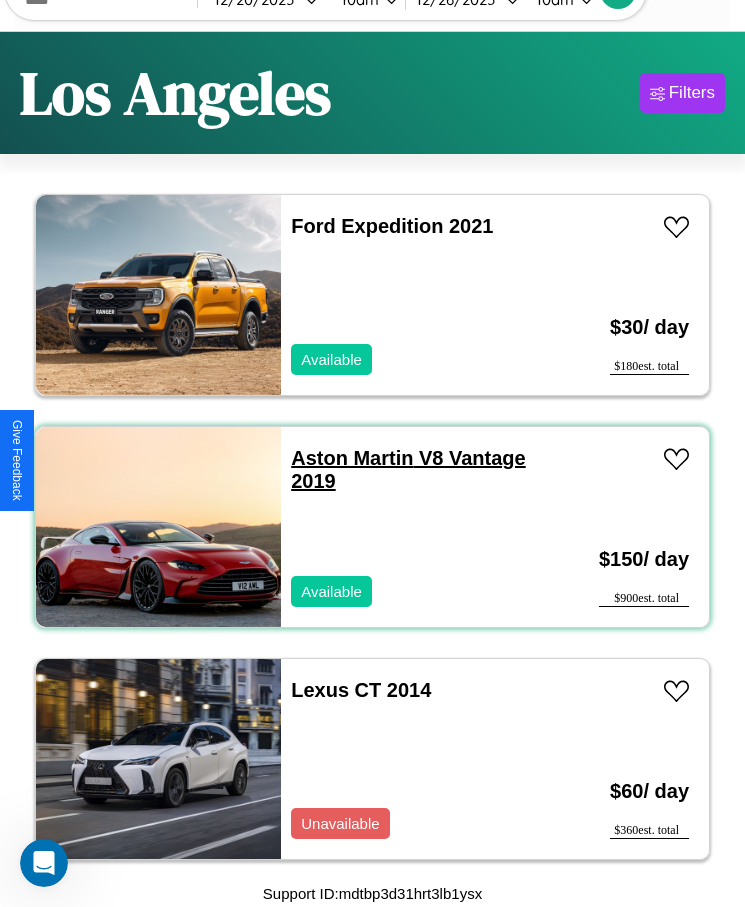 click on "Aston Martin   V8 Vantage   2019" at bounding box center [408, 469] 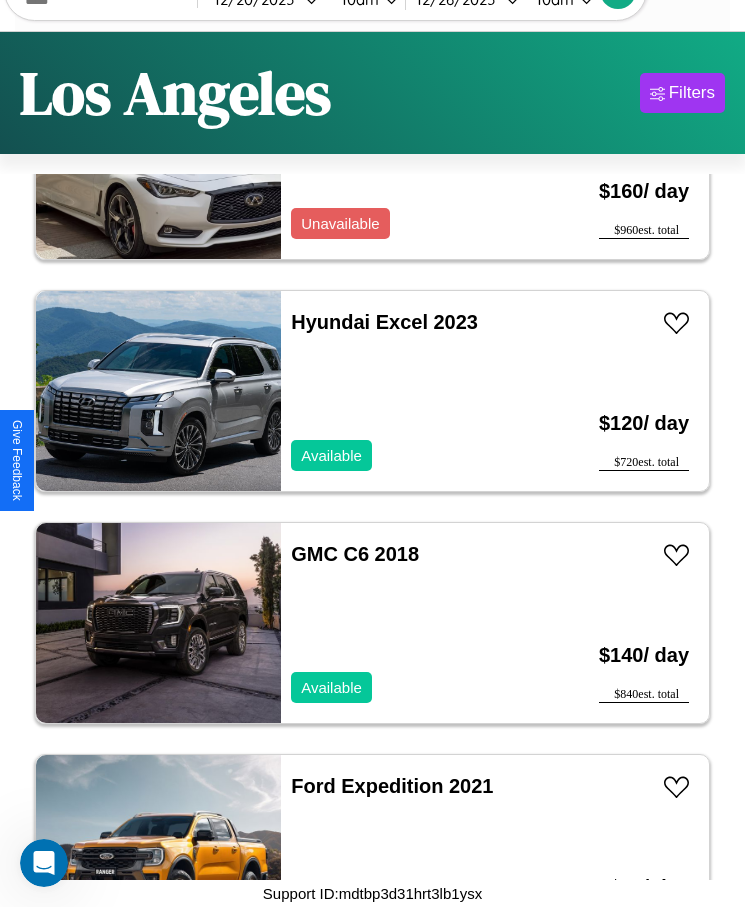 scroll, scrollTop: 688, scrollLeft: 0, axis: vertical 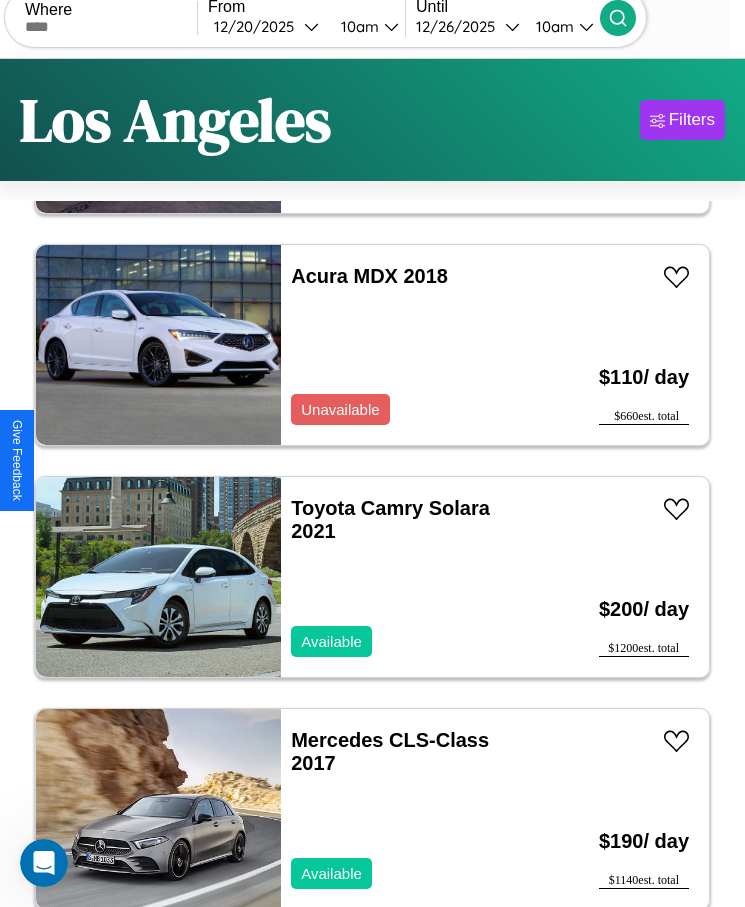 click on "Chrysler   Vision   2023" at bounding box center [389, 972] 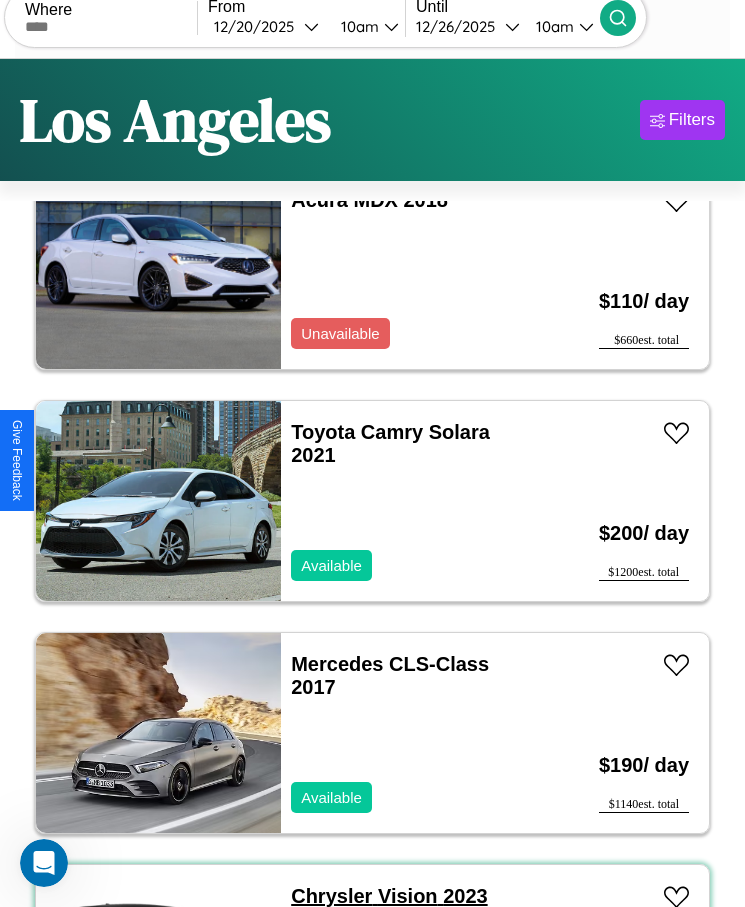 scroll, scrollTop: 50, scrollLeft: 0, axis: vertical 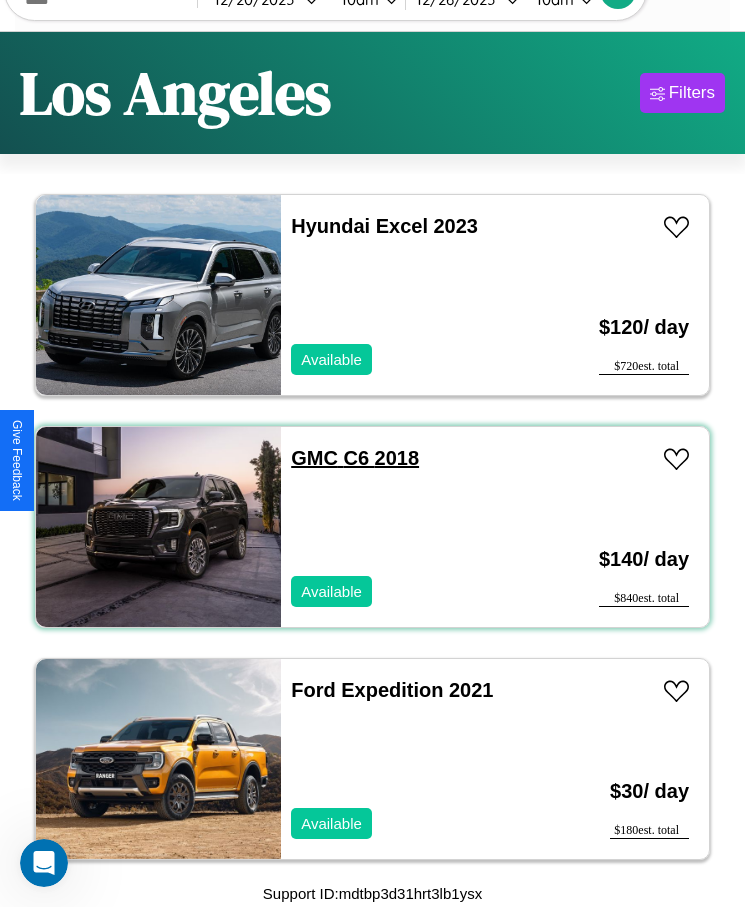click on "GMC   C6   2018" at bounding box center [355, 458] 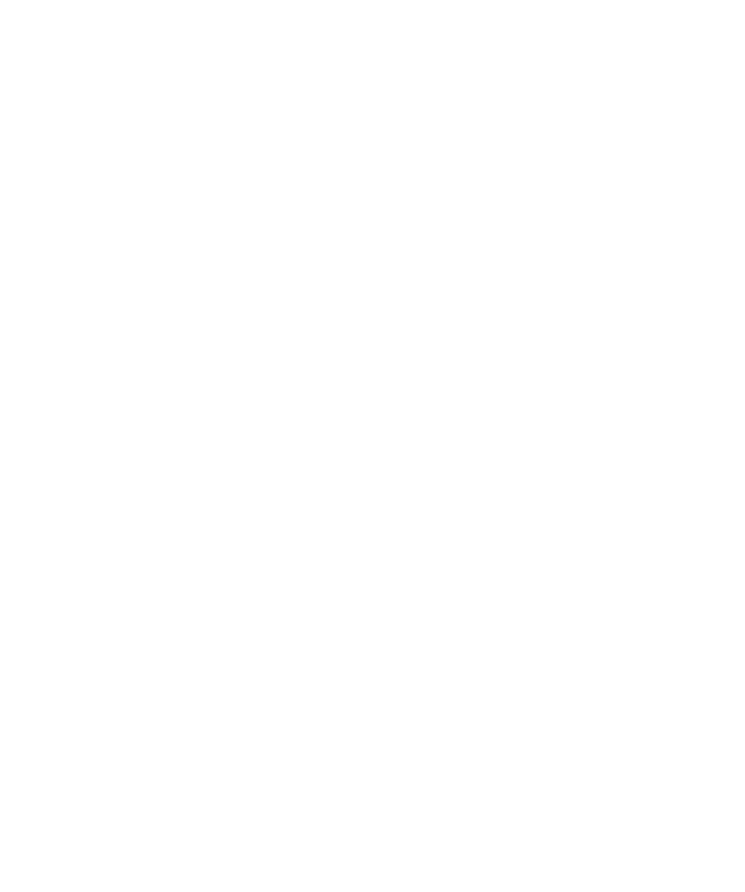 scroll, scrollTop: 0, scrollLeft: 0, axis: both 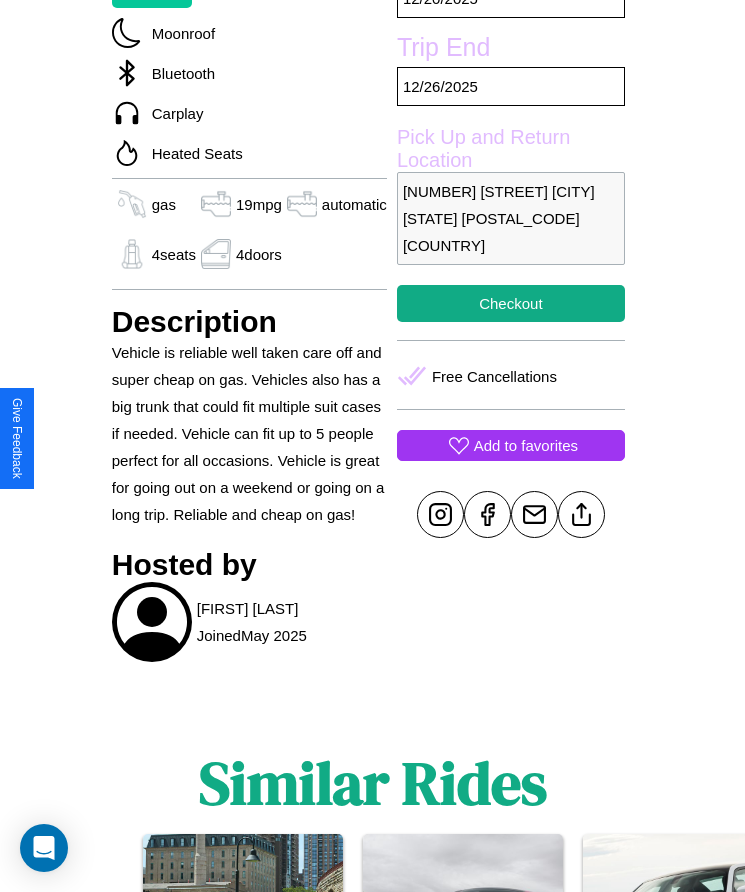 click on "Add to favorites" at bounding box center (526, 445) 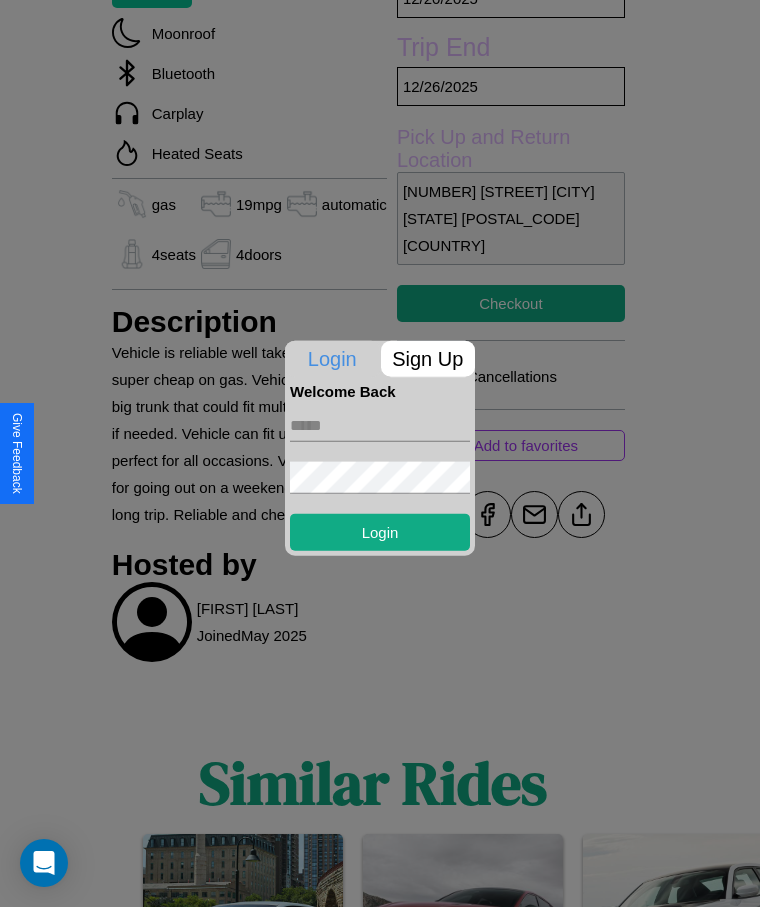 click on "Sign Up" at bounding box center (428, 358) 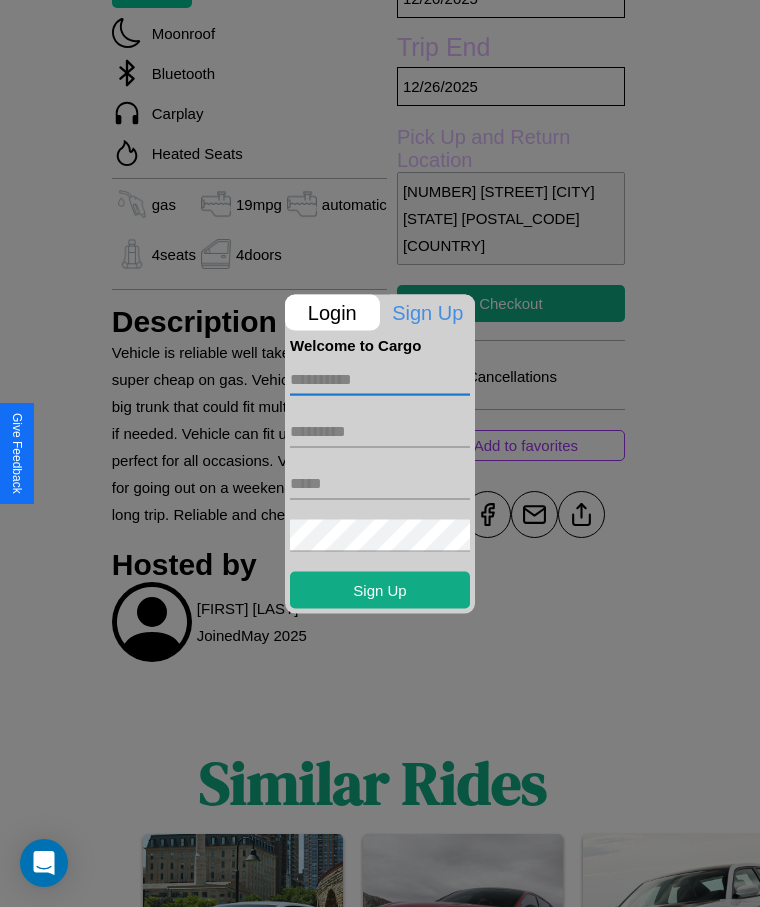 click at bounding box center (380, 379) 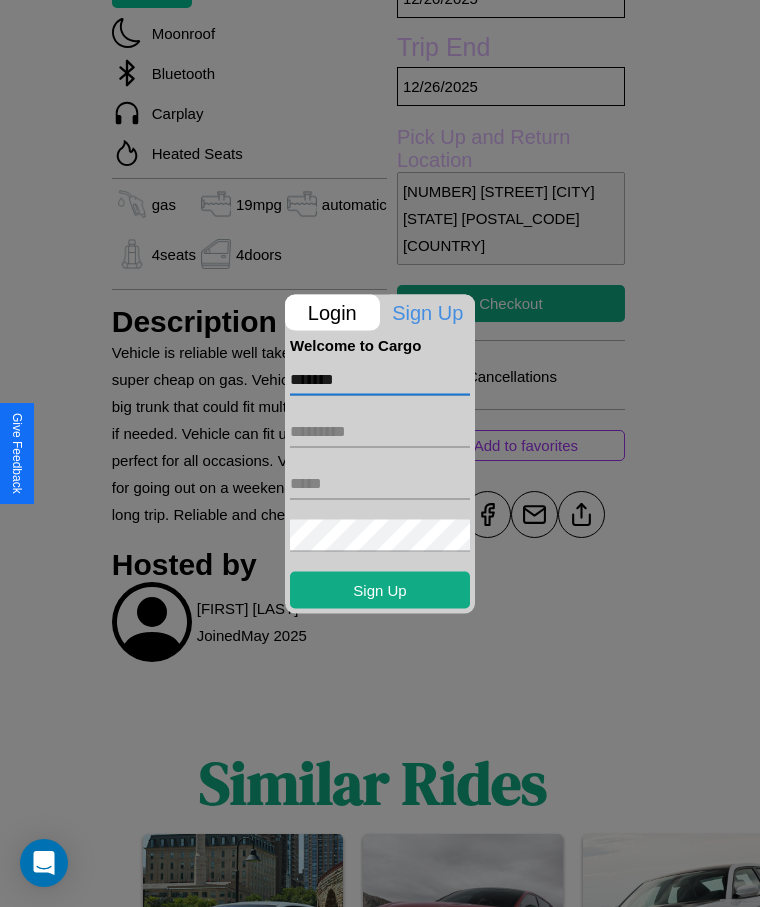 type on "*******" 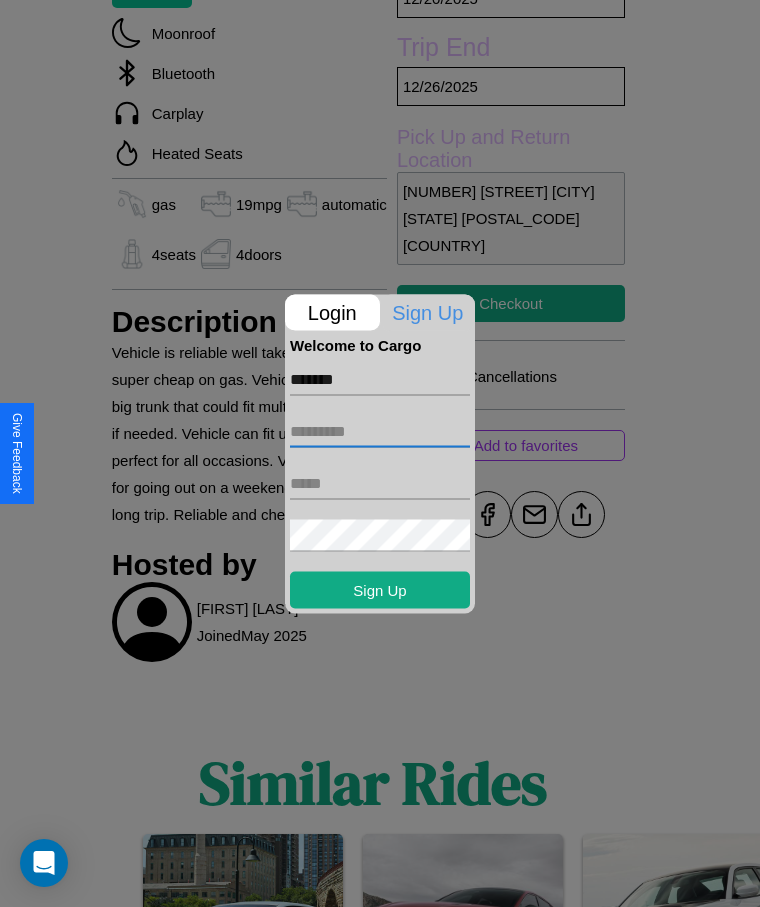 click at bounding box center (380, 431) 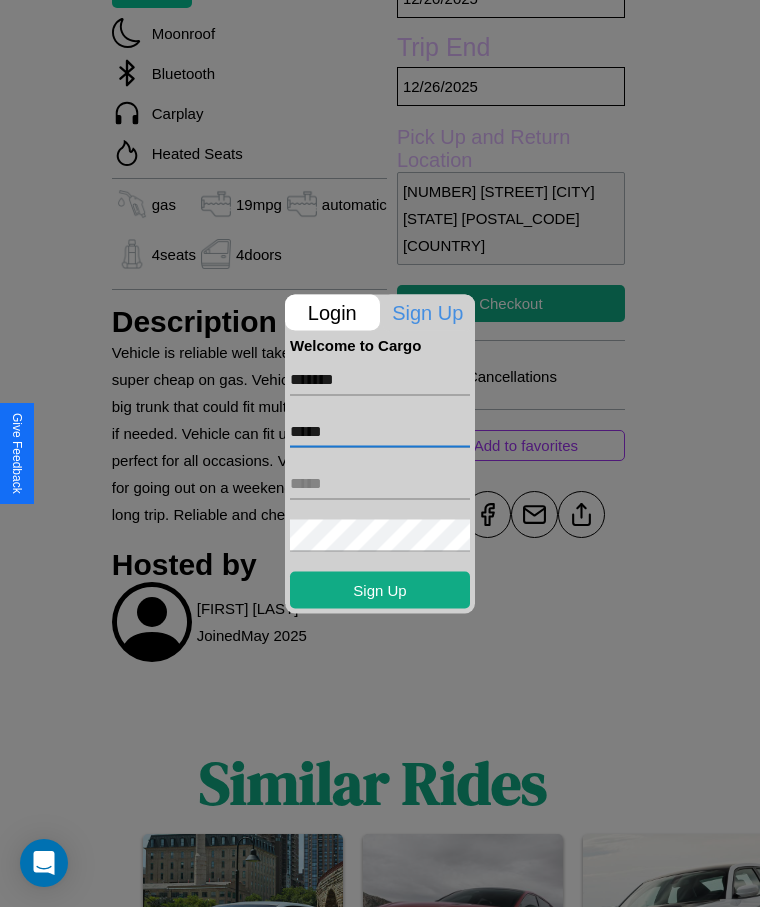 type on "*****" 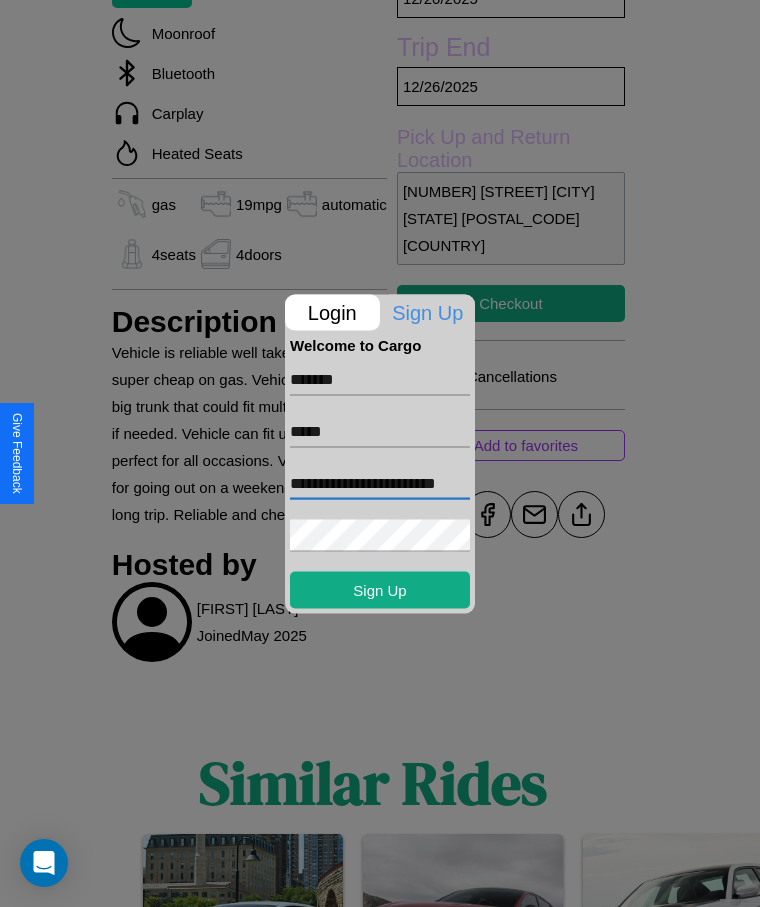scroll, scrollTop: 0, scrollLeft: 34, axis: horizontal 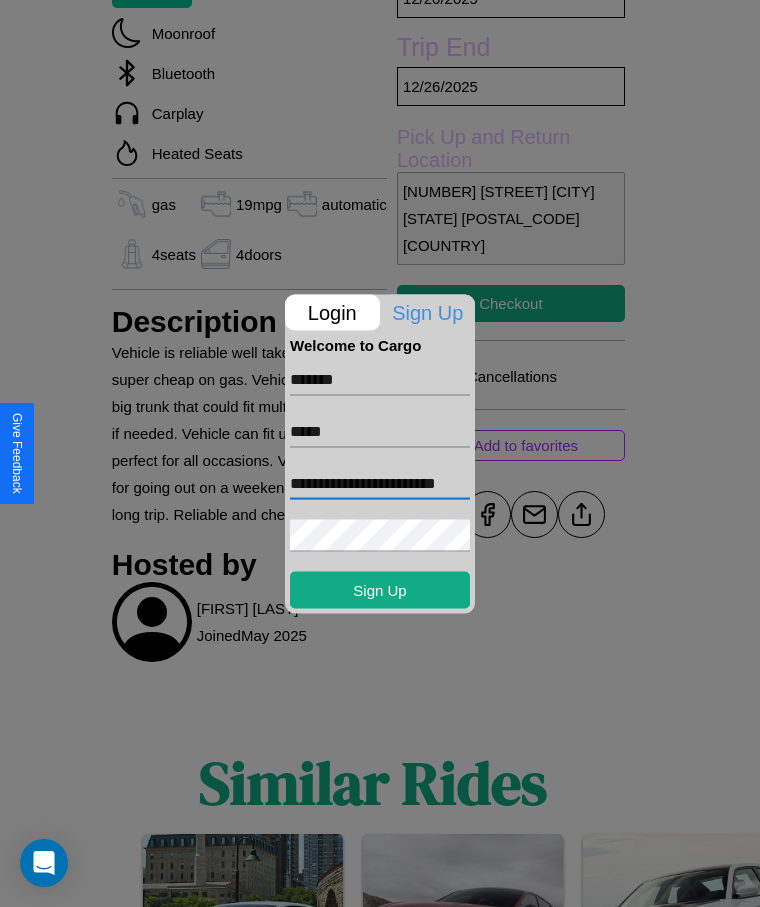 type on "**********" 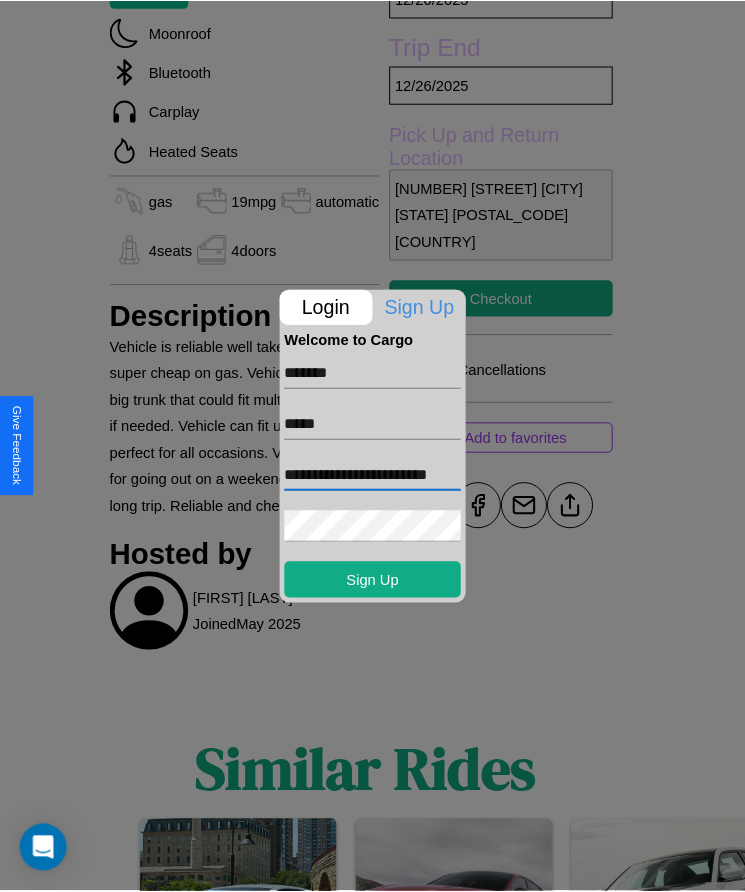 scroll, scrollTop: 0, scrollLeft: 0, axis: both 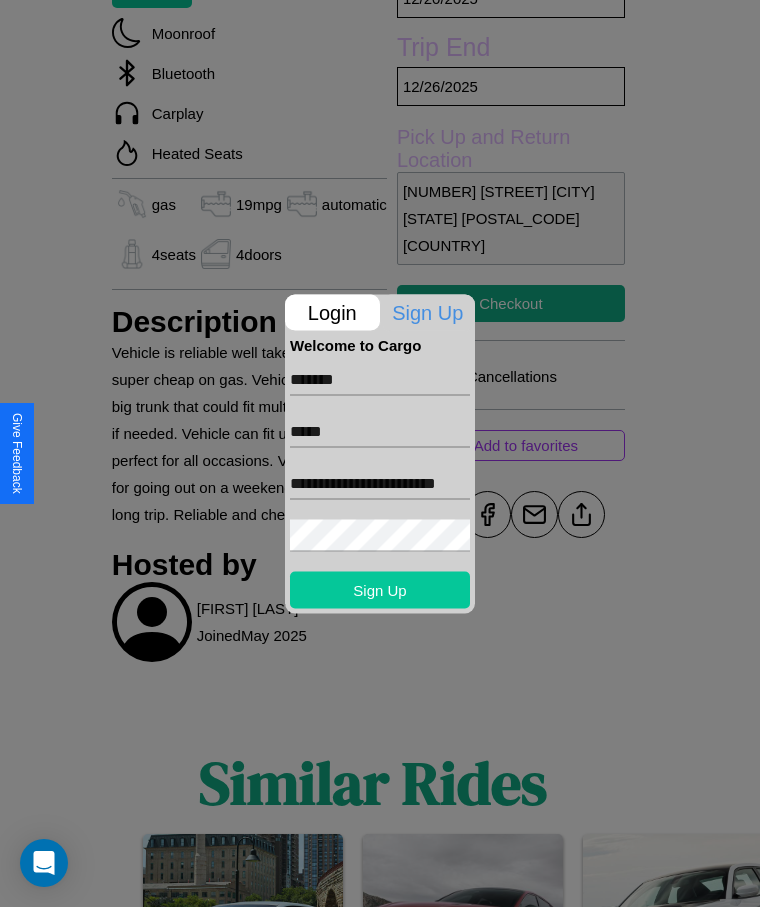 click on "Sign Up" at bounding box center [380, 589] 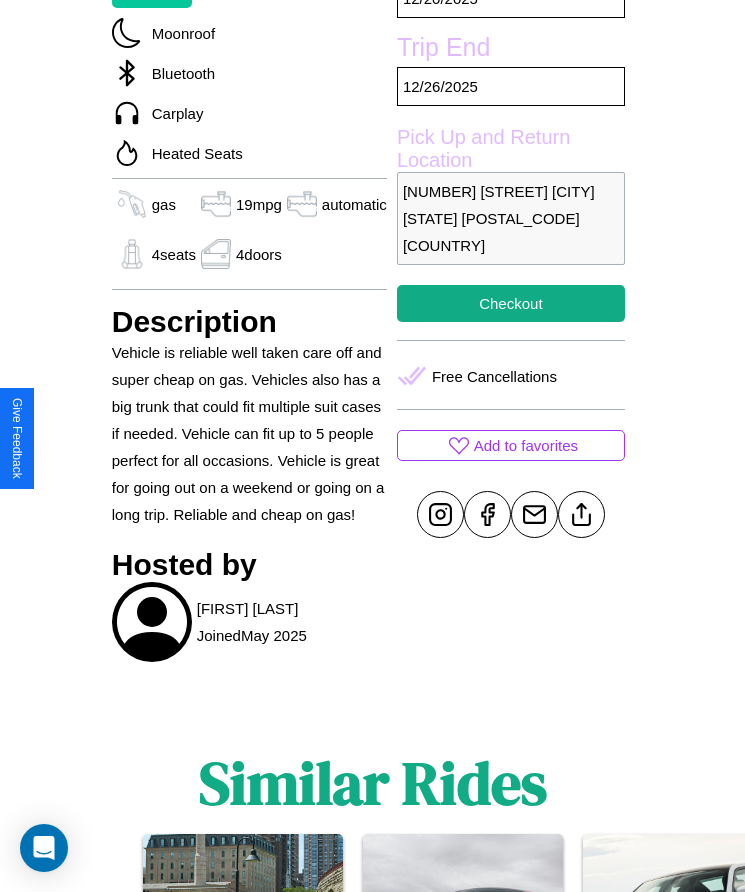 scroll, scrollTop: 255, scrollLeft: 0, axis: vertical 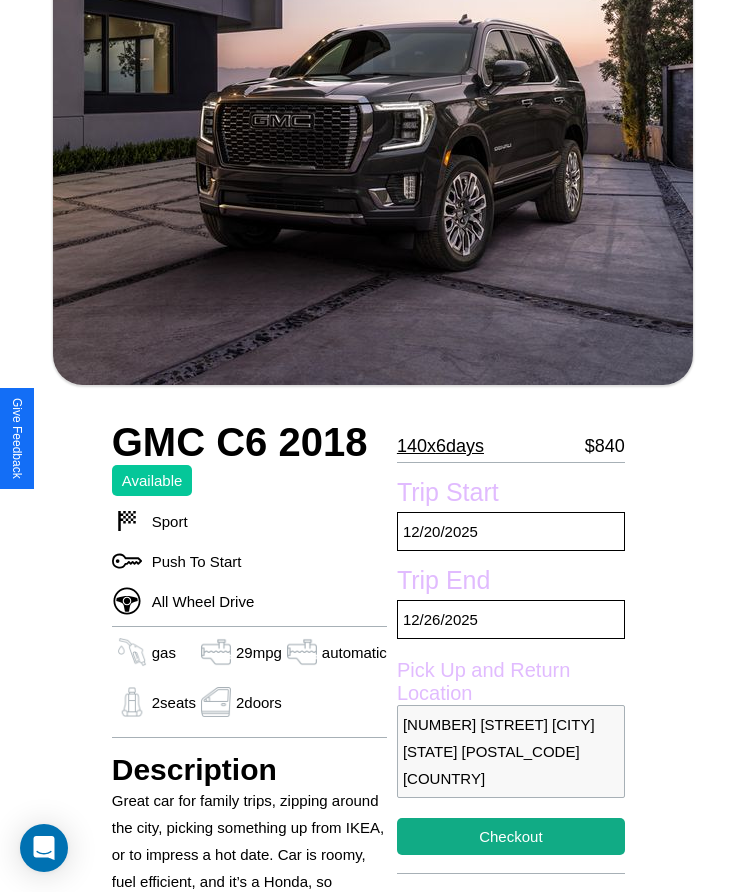 click on "140  x  6  days" at bounding box center [440, 446] 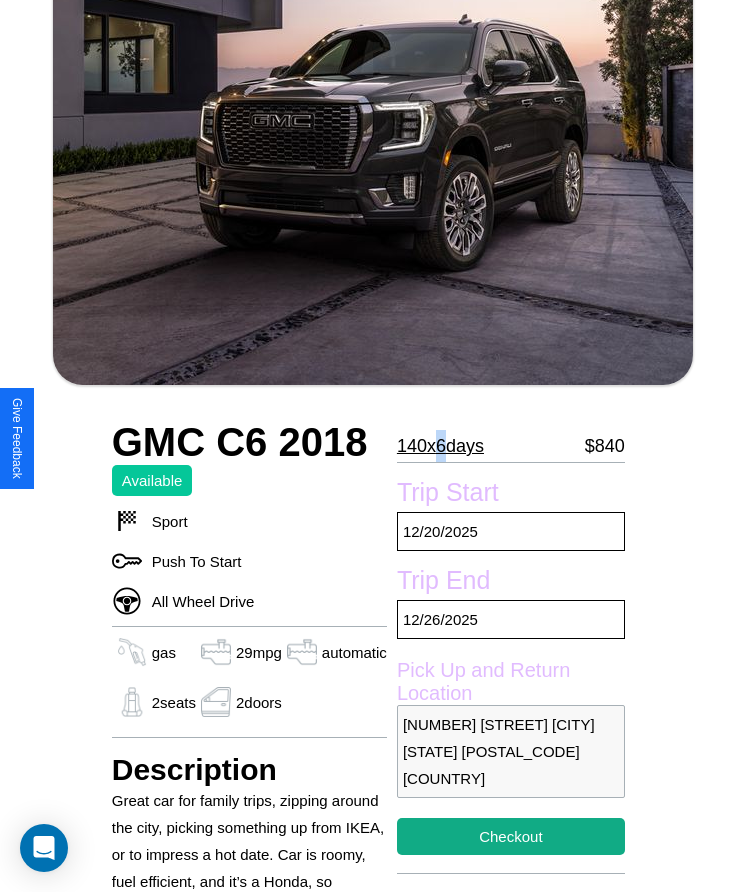 click on "140  x  6  days" at bounding box center [440, 446] 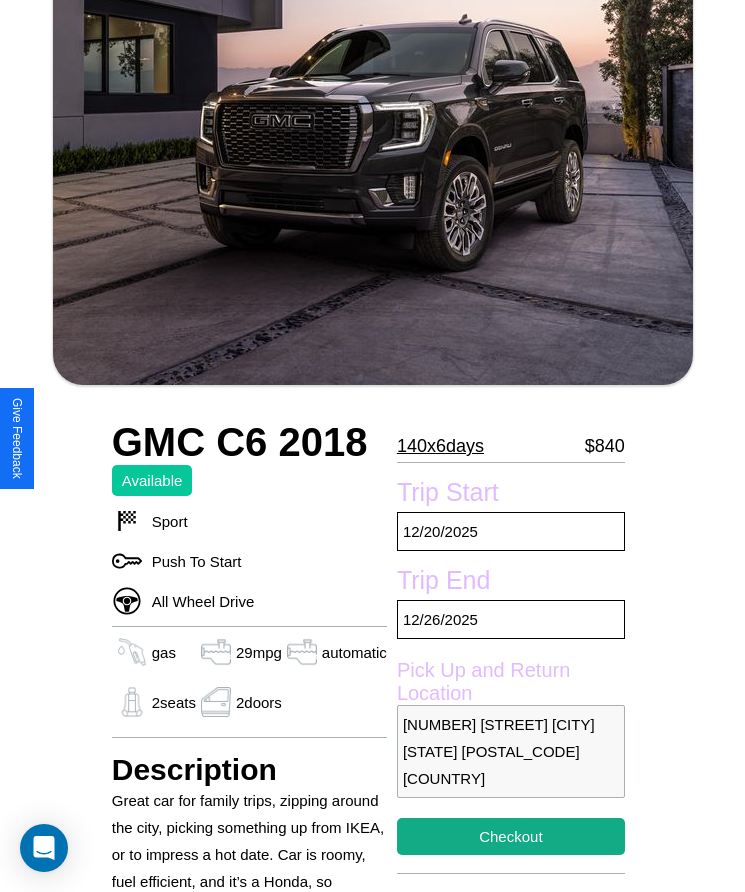 click on "140  x  6  days" at bounding box center [440, 446] 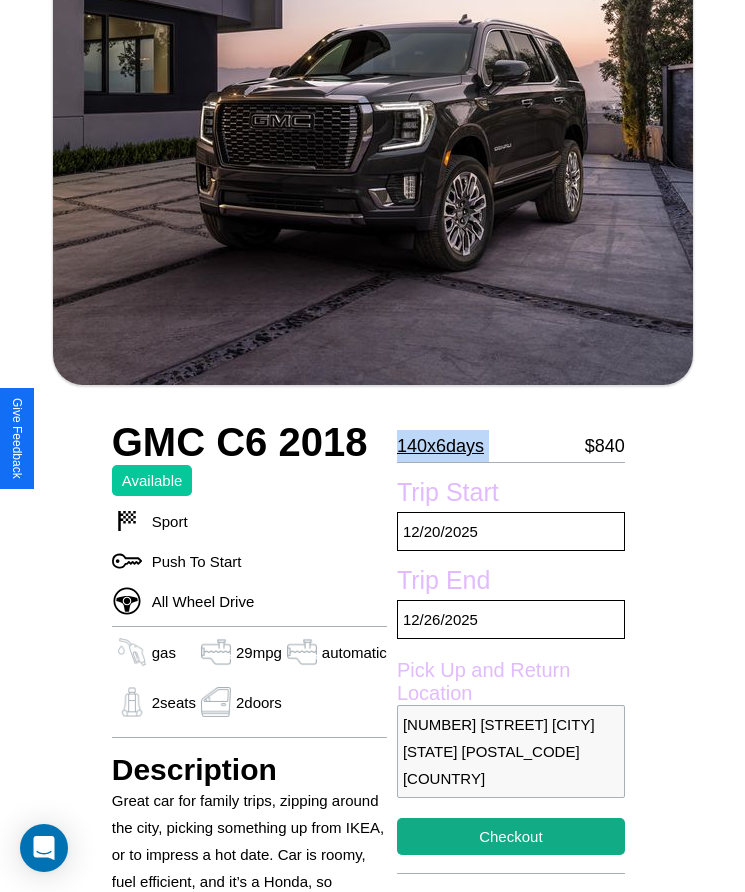 click on "140  x  6  days" at bounding box center [440, 446] 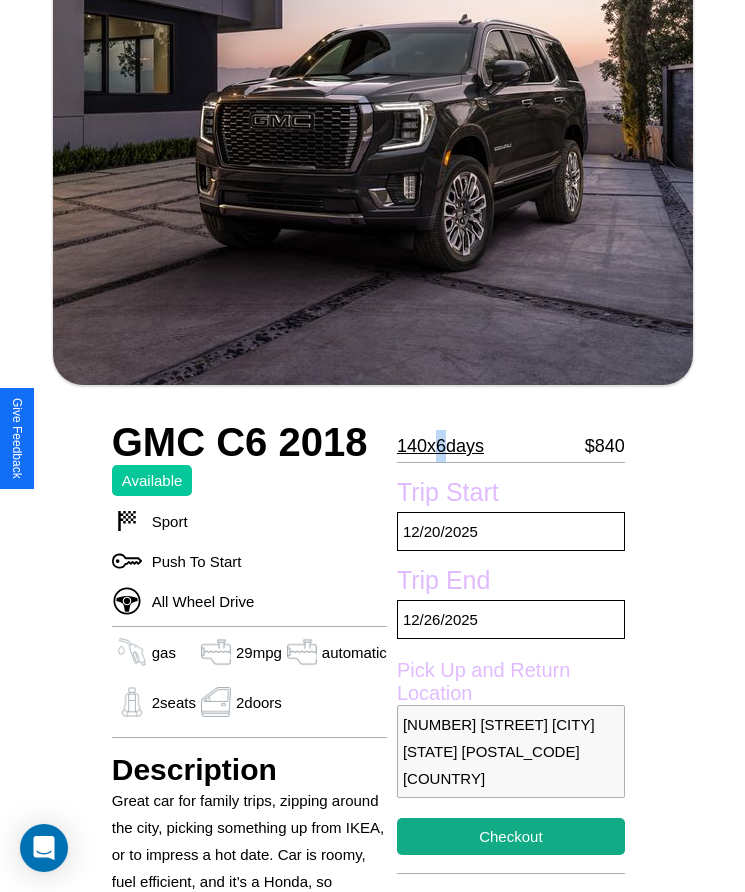 click on "140  x  6  days" at bounding box center (440, 446) 